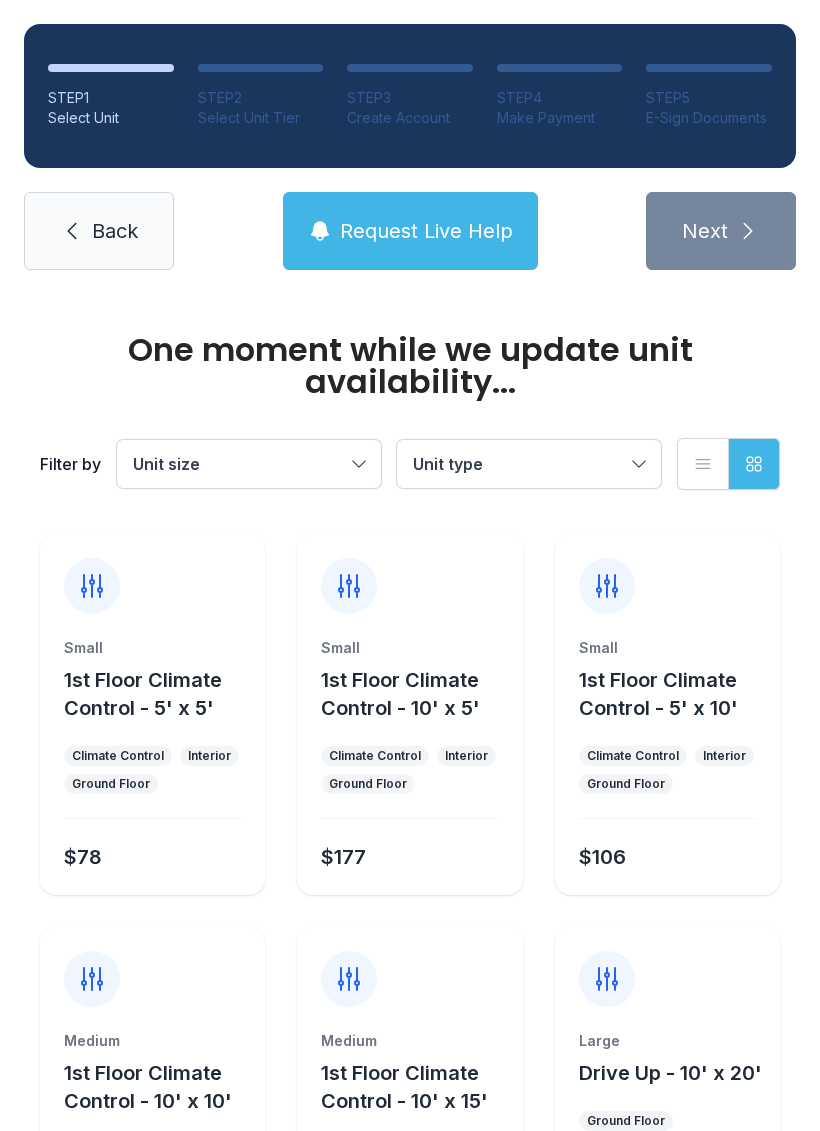 scroll, scrollTop: 0, scrollLeft: 0, axis: both 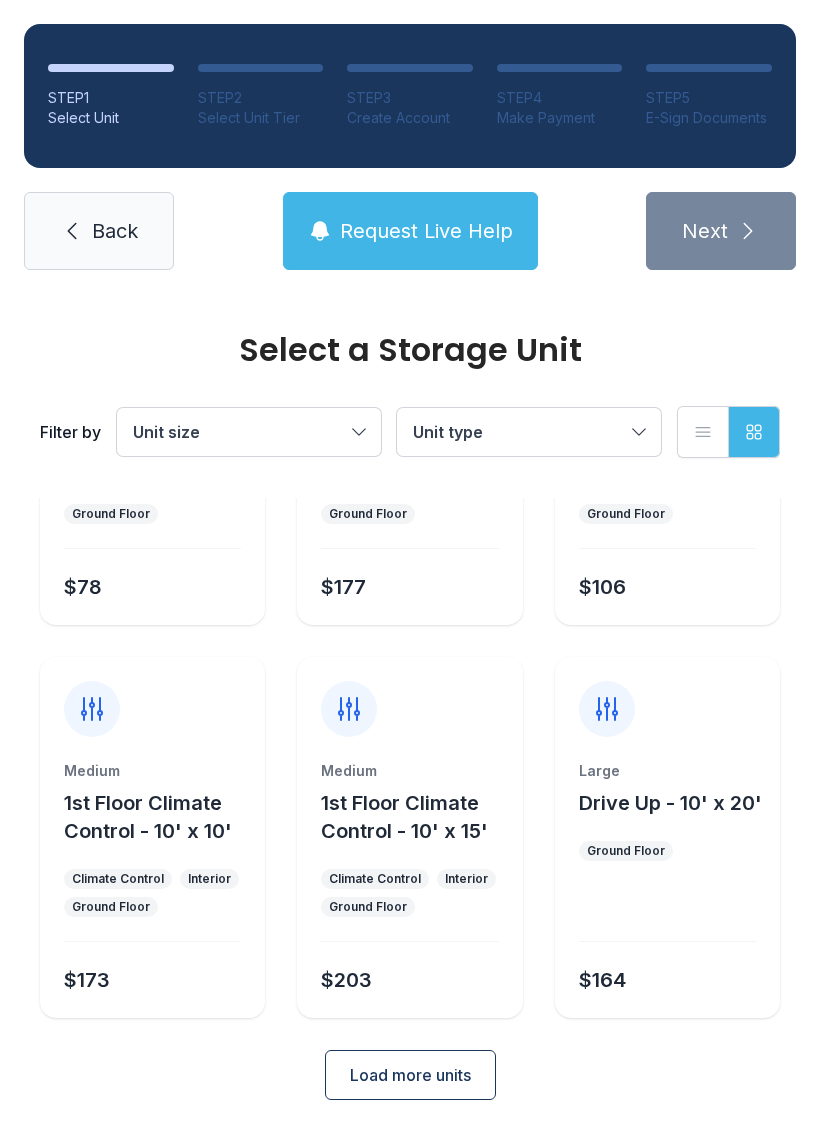 click on "Load more units" at bounding box center (410, 1075) 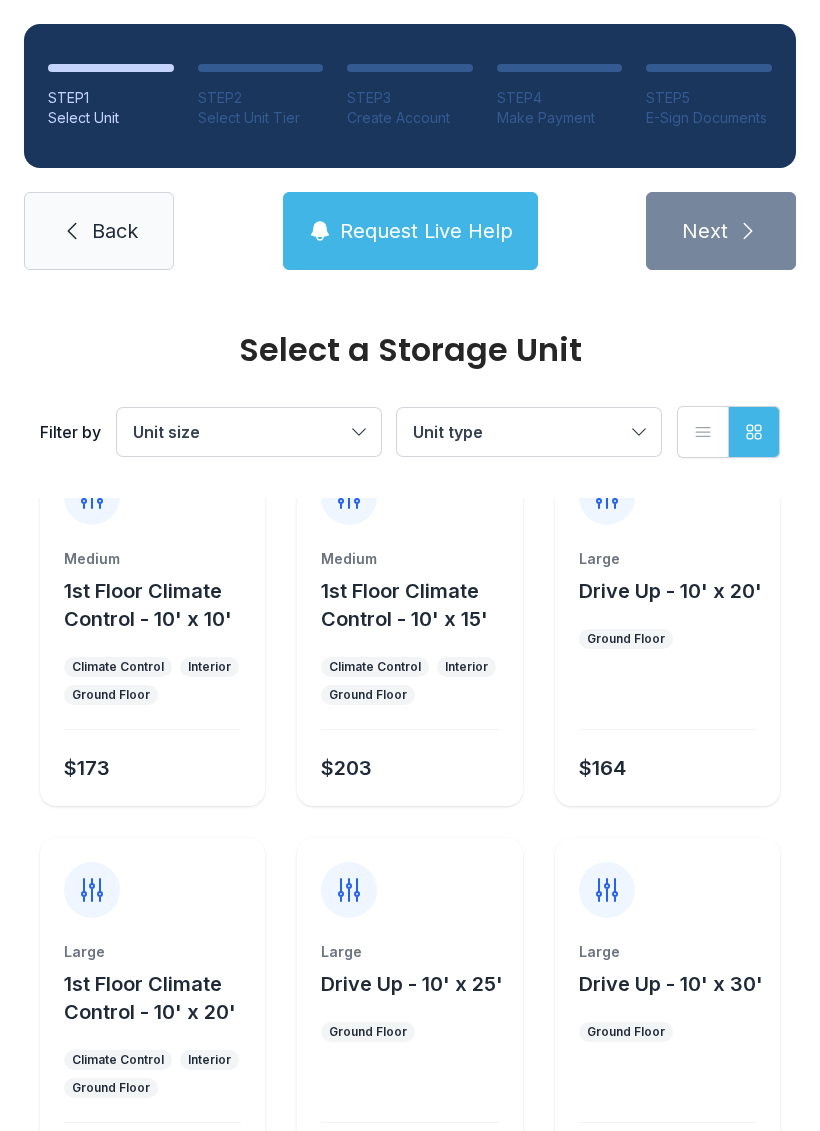 scroll, scrollTop: 449, scrollLeft: 0, axis: vertical 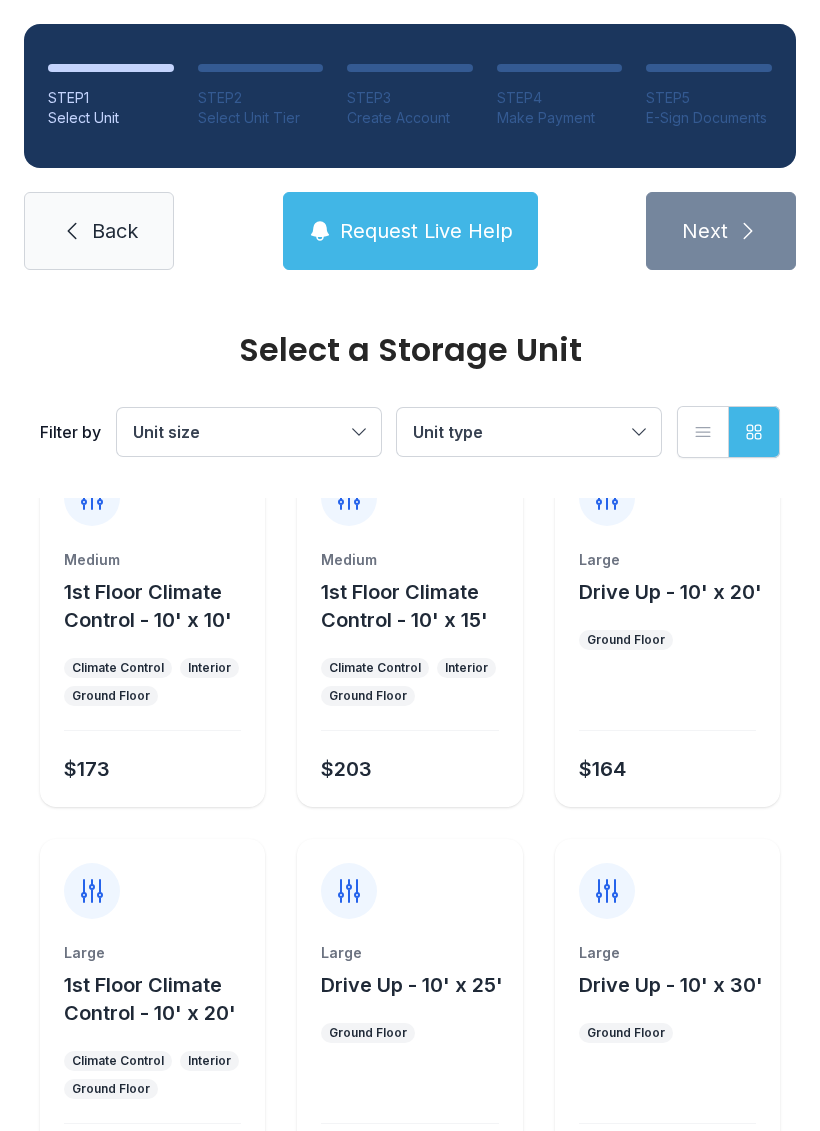 click on "Back" at bounding box center (115, 231) 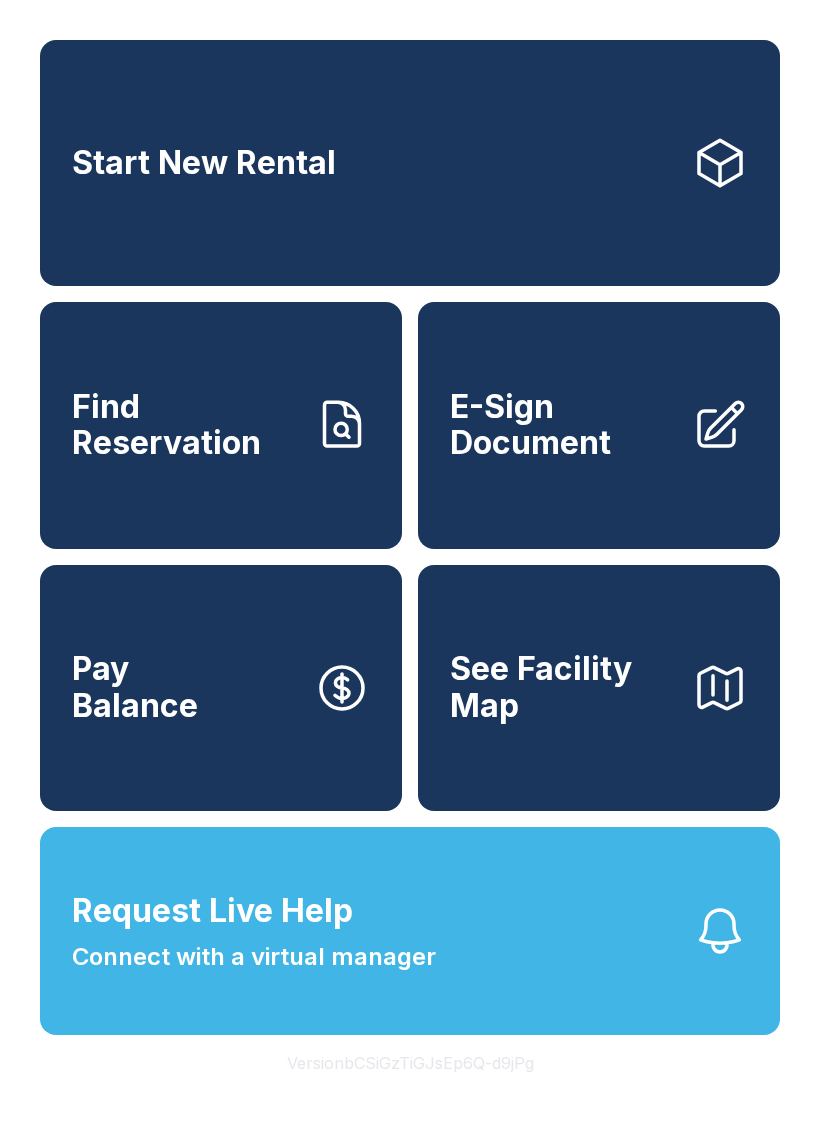 click on "See Facility Map" at bounding box center (599, 688) 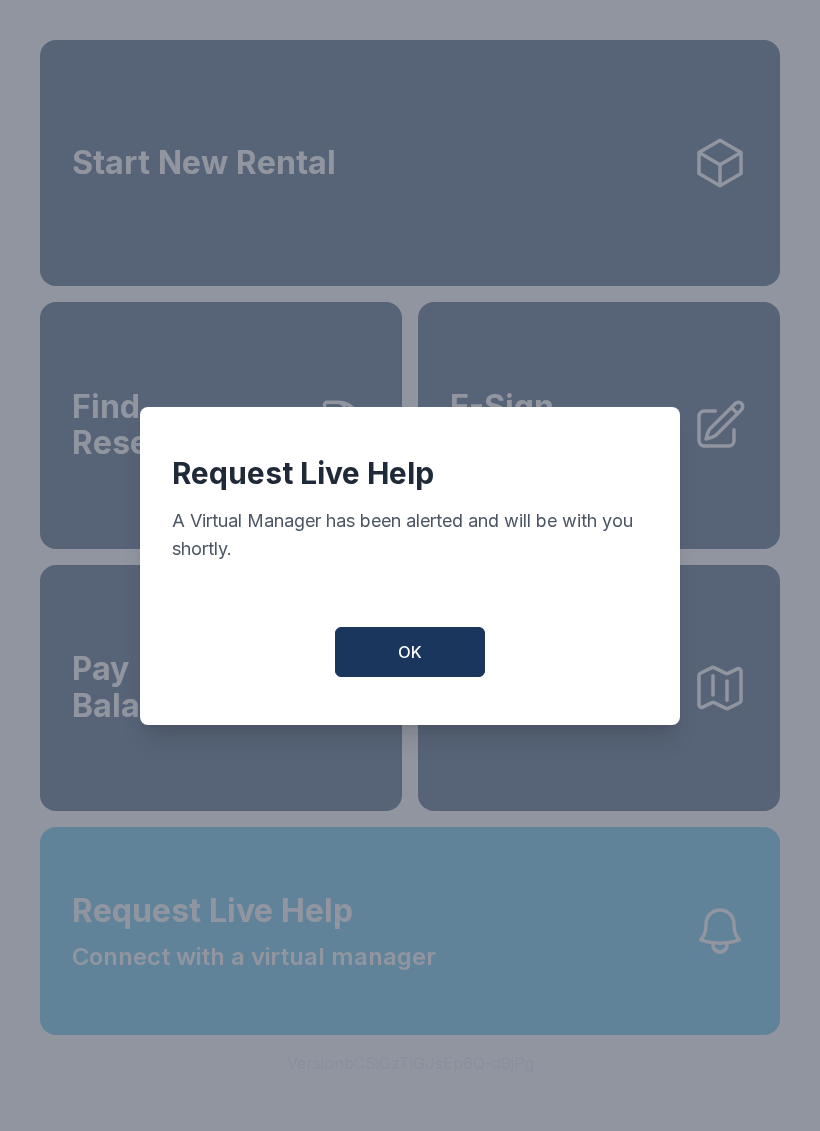 click on "OK" at bounding box center [410, 652] 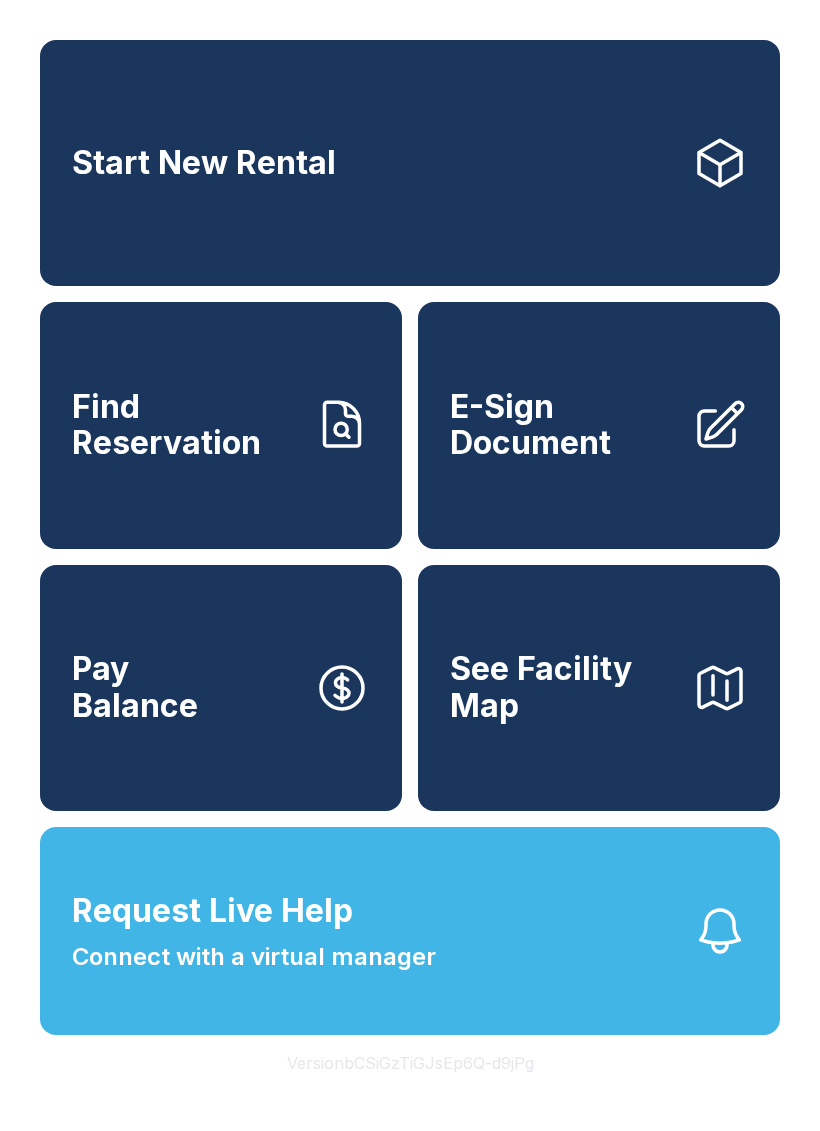 click on "E-Sign Document" at bounding box center (563, 425) 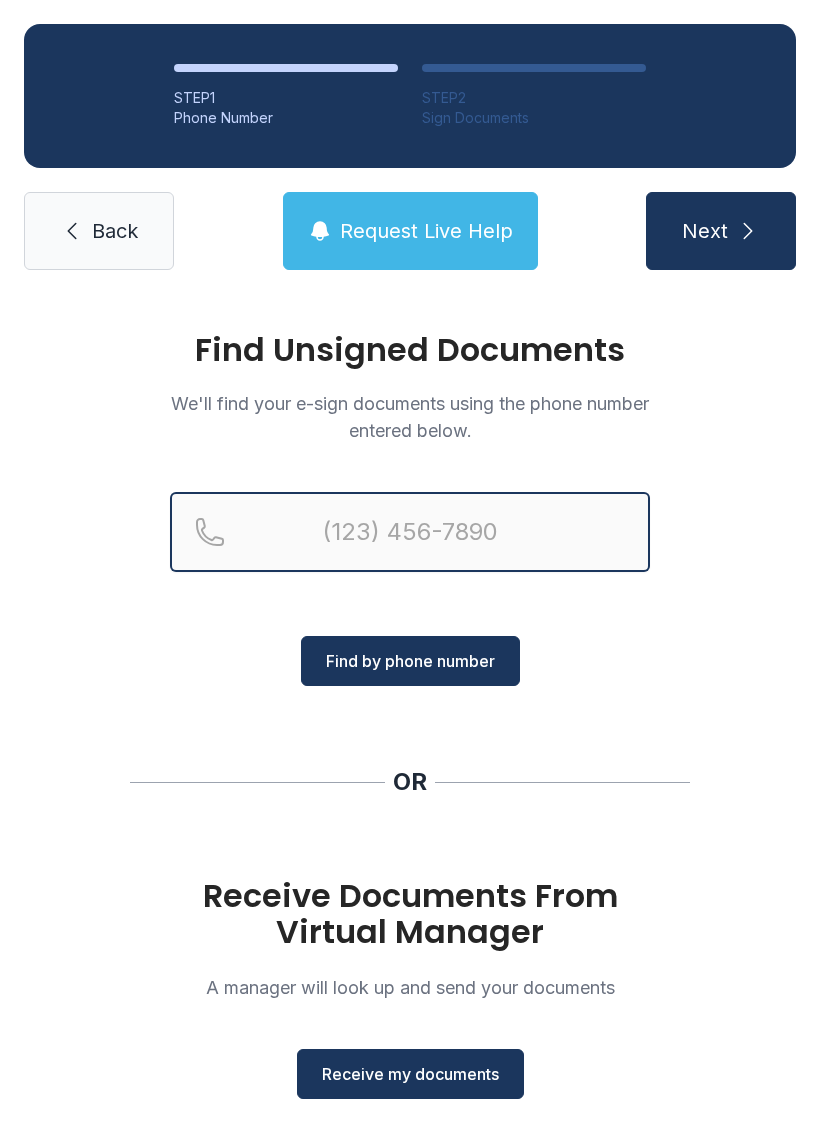 click at bounding box center [410, 532] 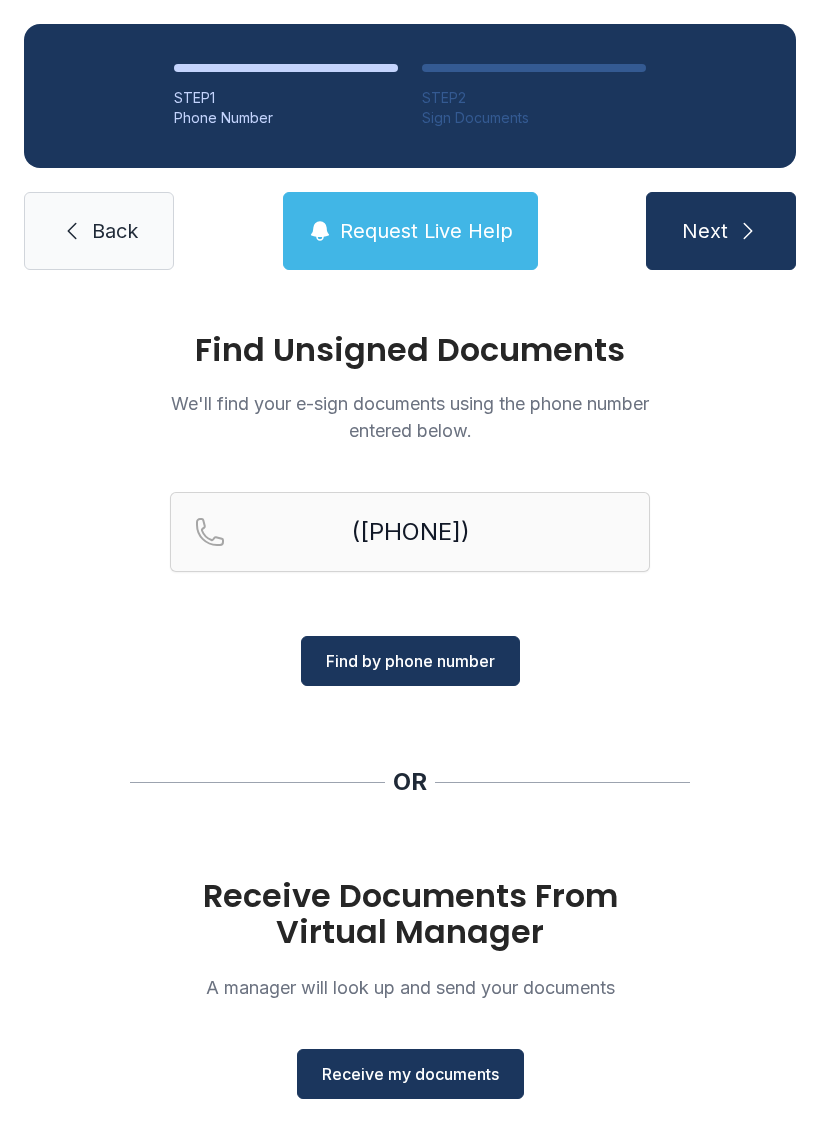 click on "Find by phone number" at bounding box center (410, 661) 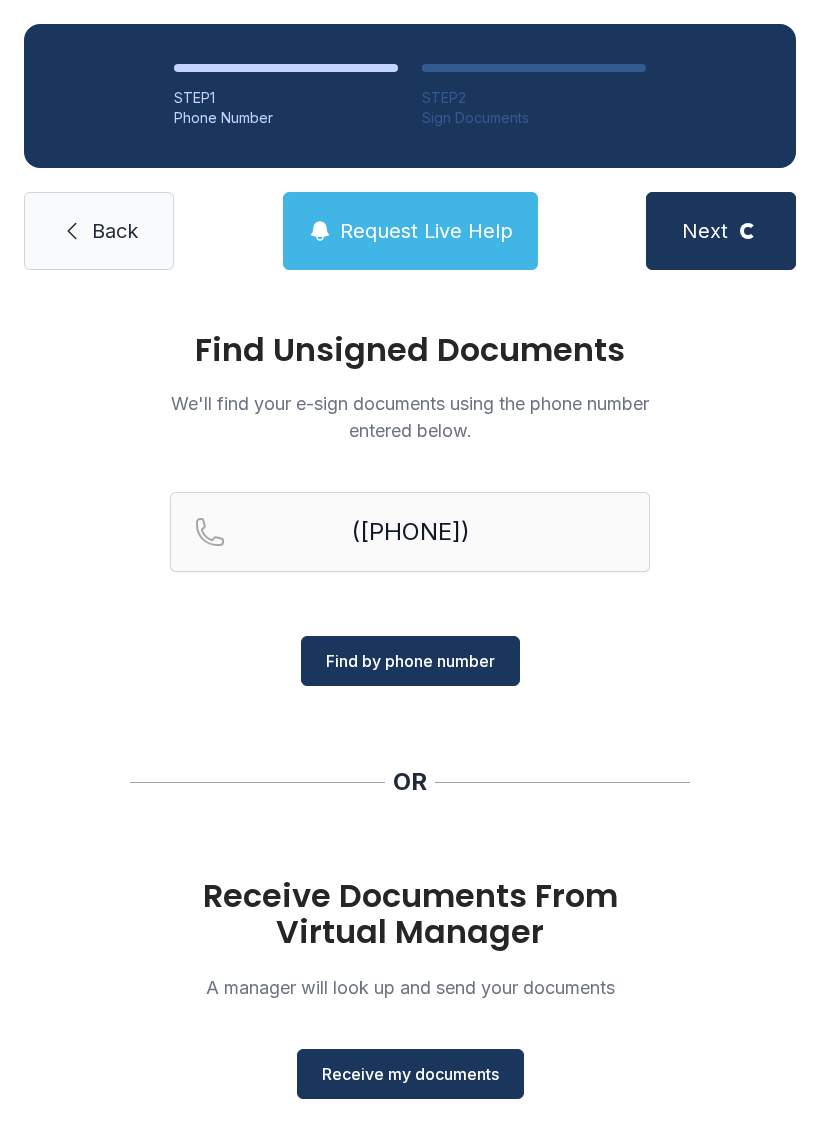 click on "Find by phone number" at bounding box center (410, 661) 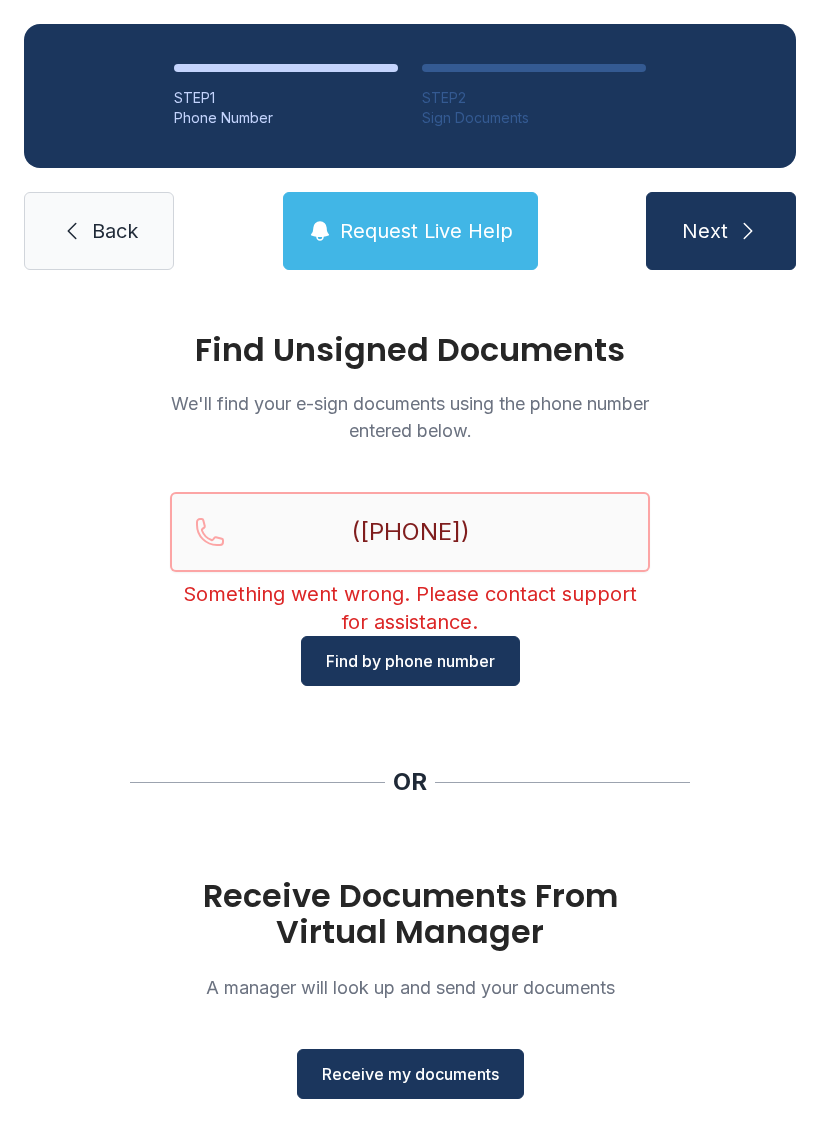 click on "([PHONE])" at bounding box center [410, 532] 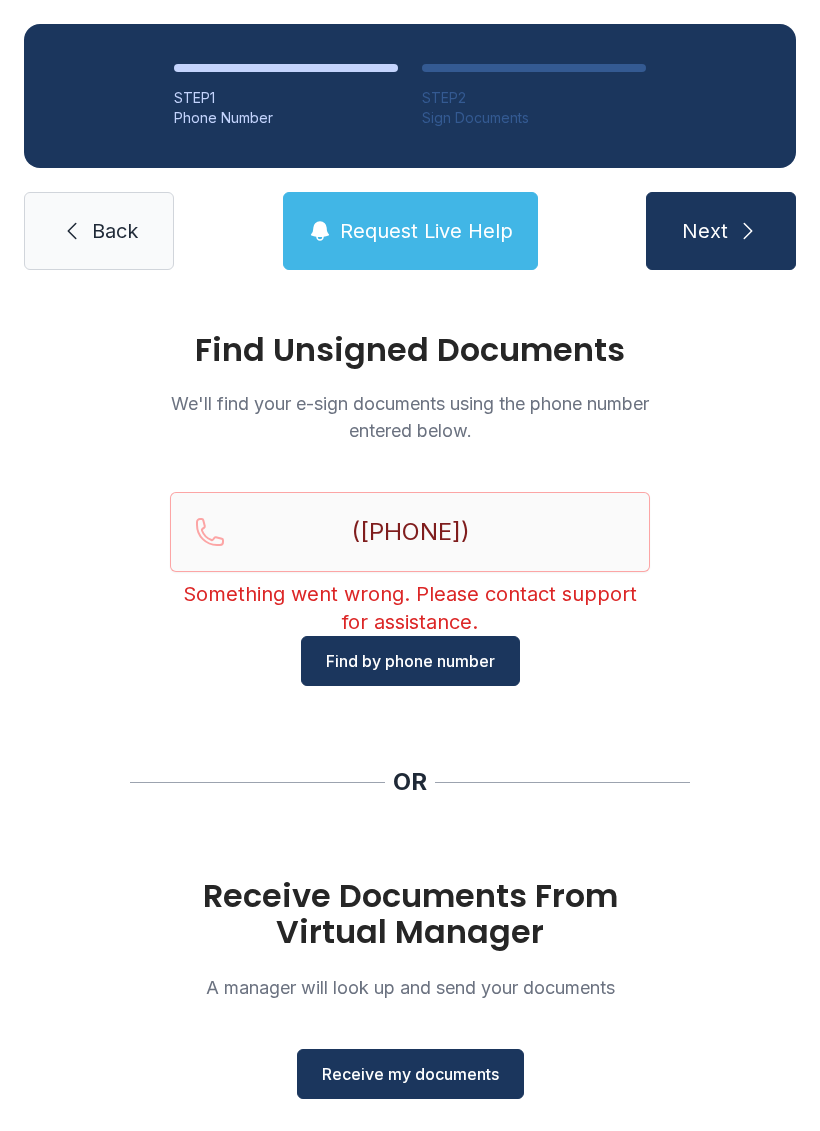 click on "Find by phone number" at bounding box center [410, 661] 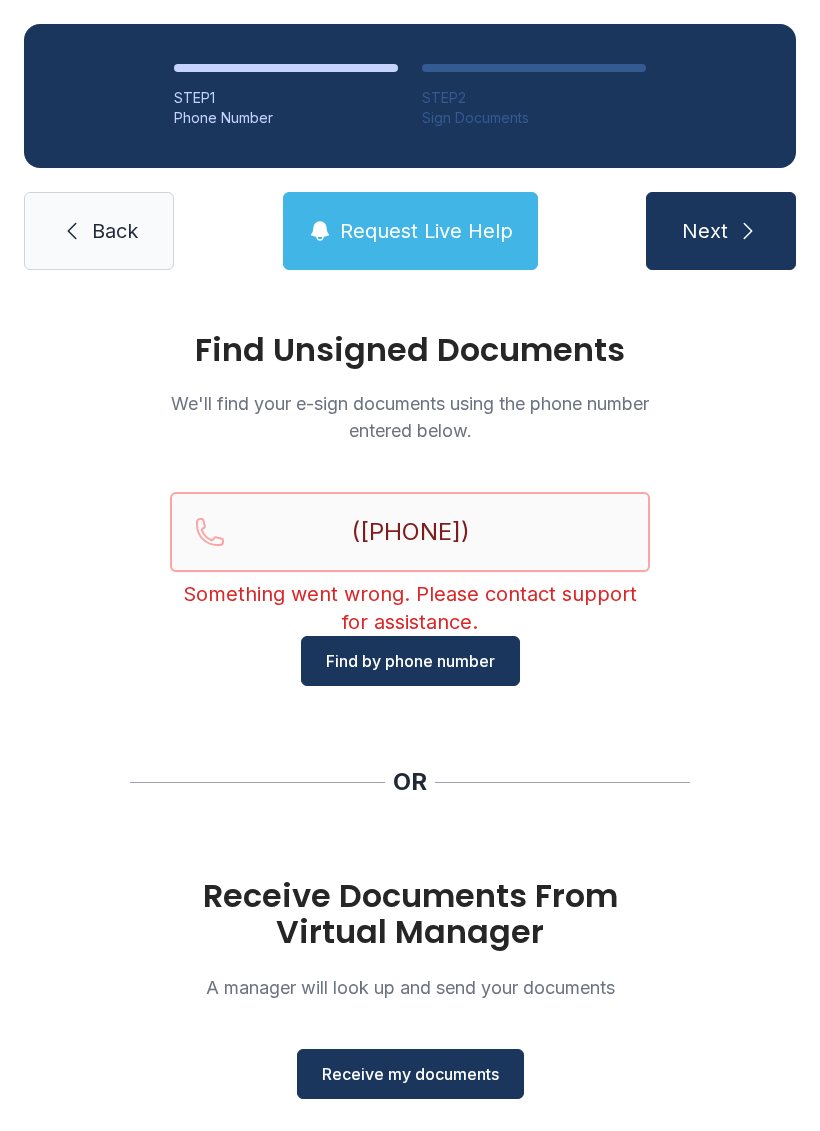 click on "([PHONE])" at bounding box center (410, 532) 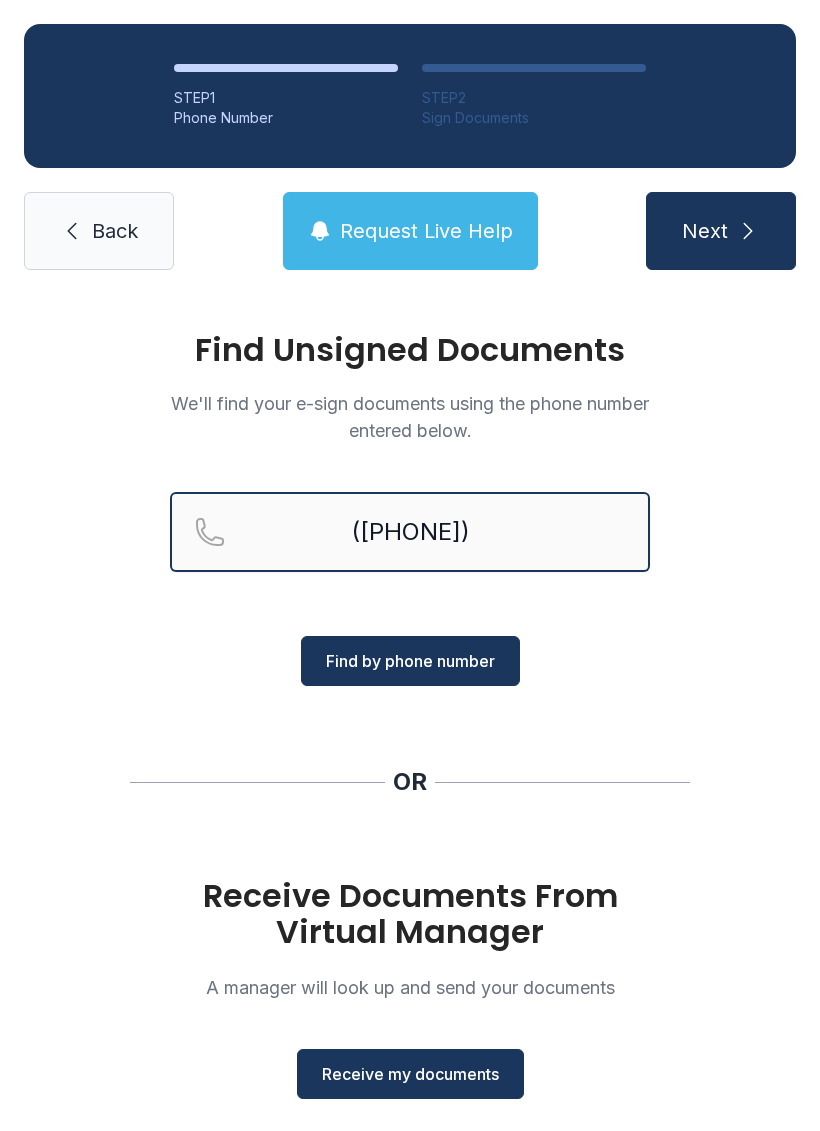 type on "([PHONE])" 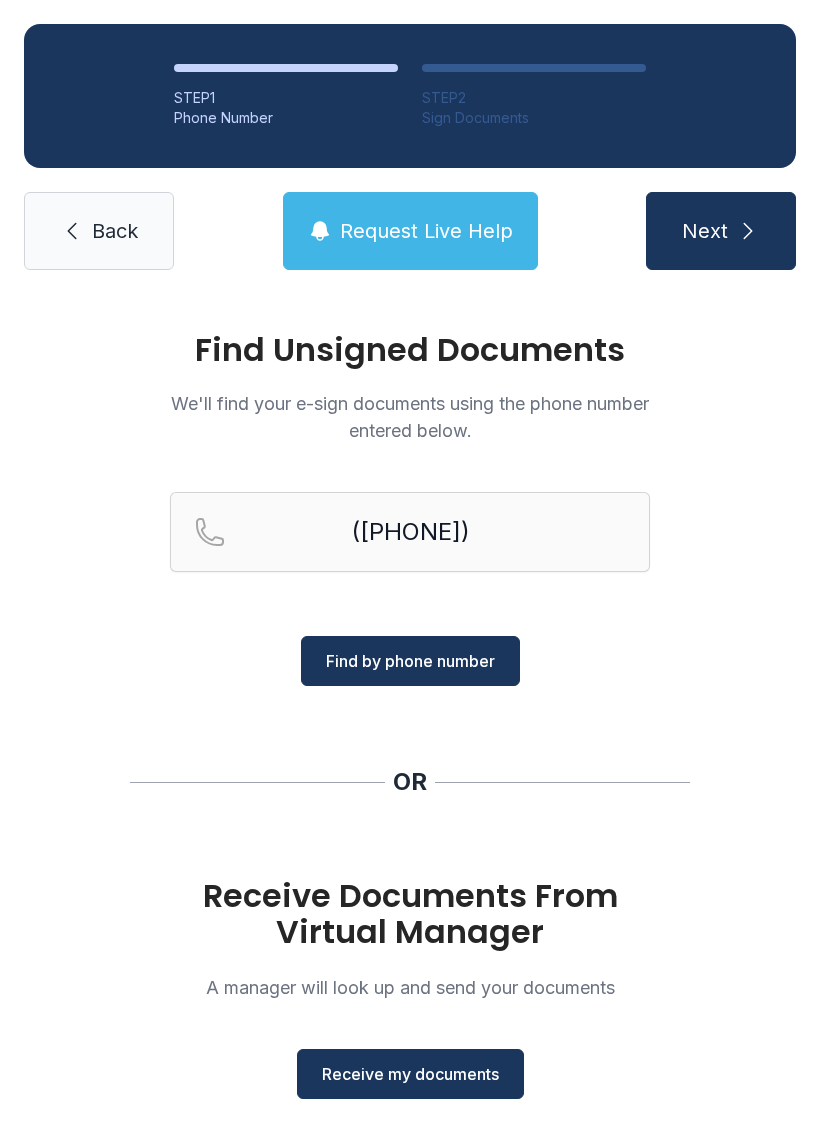 click on "Find by phone number" at bounding box center (410, 661) 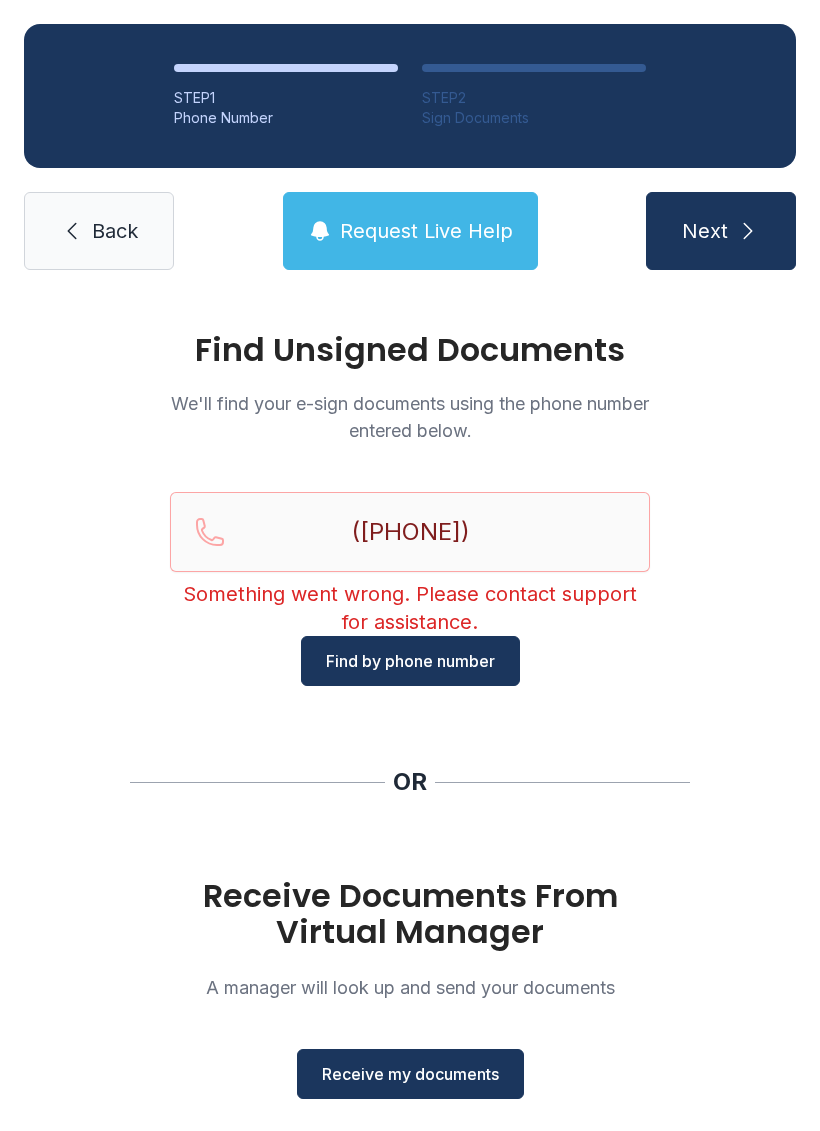 click on "Next" at bounding box center (721, 231) 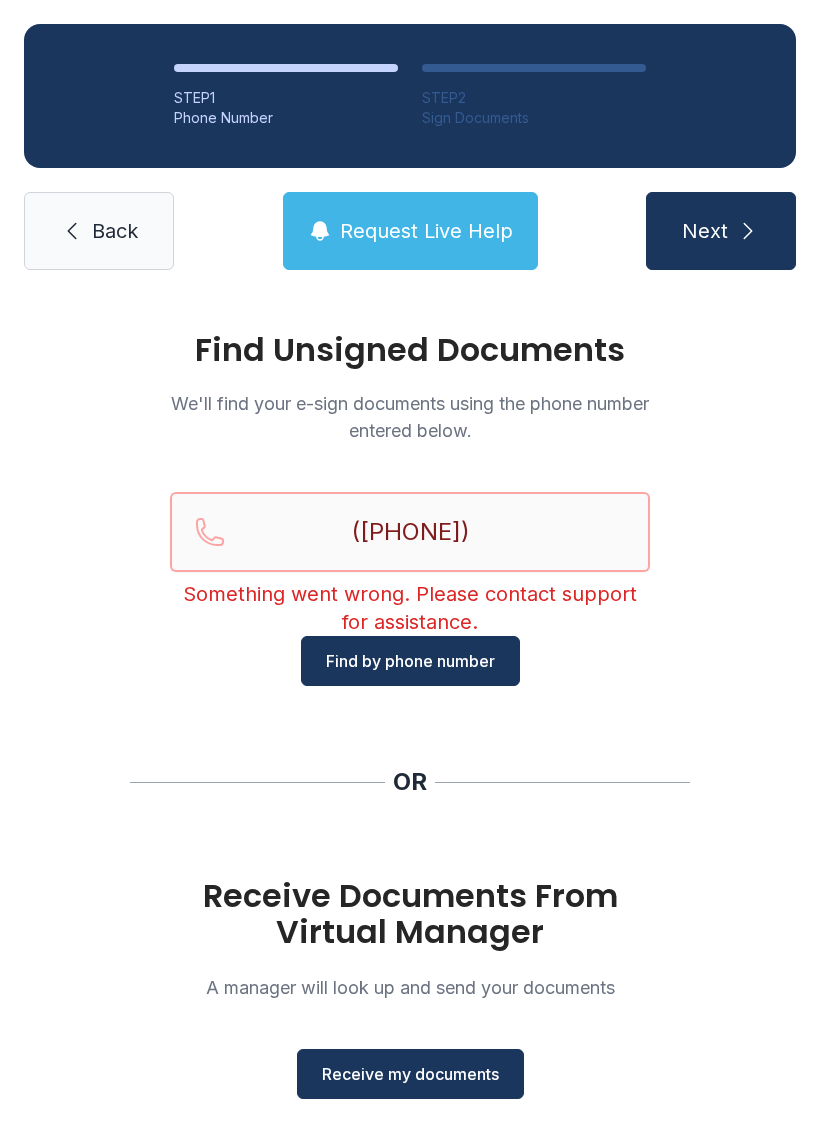 click on "([PHONE])" at bounding box center (410, 532) 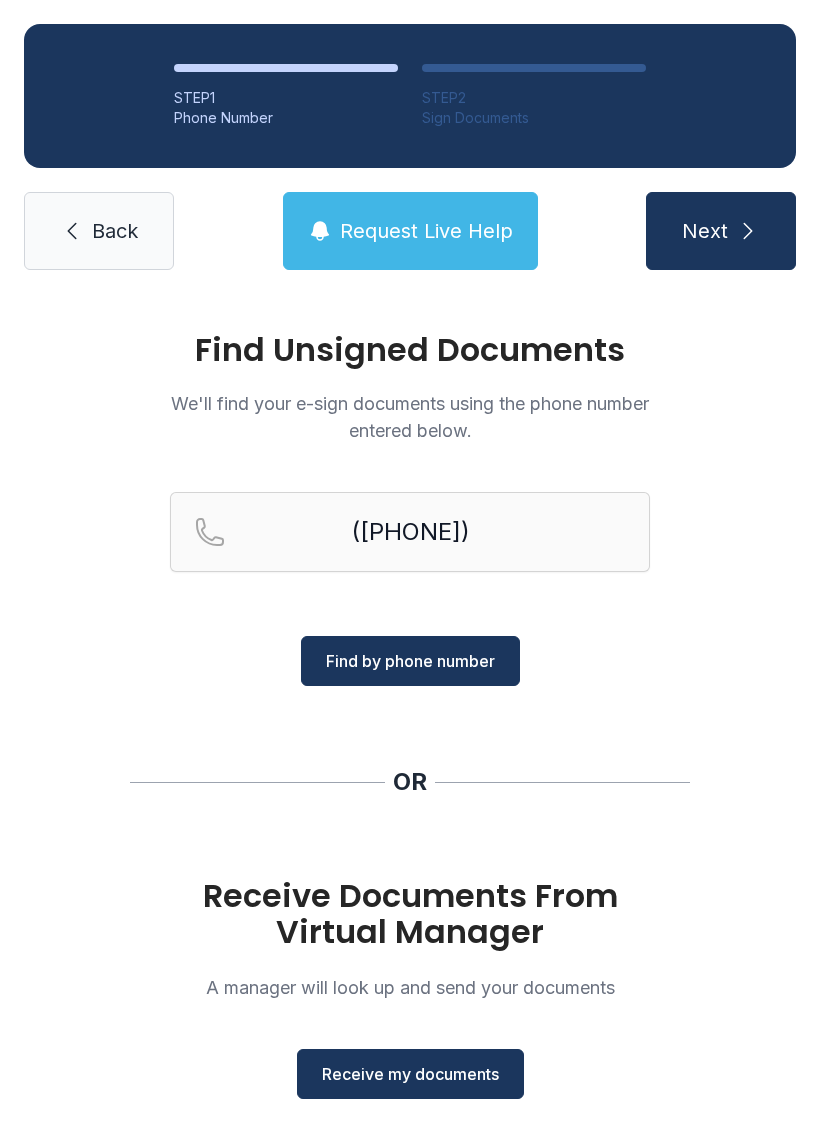 click on "Find by phone number" at bounding box center [410, 661] 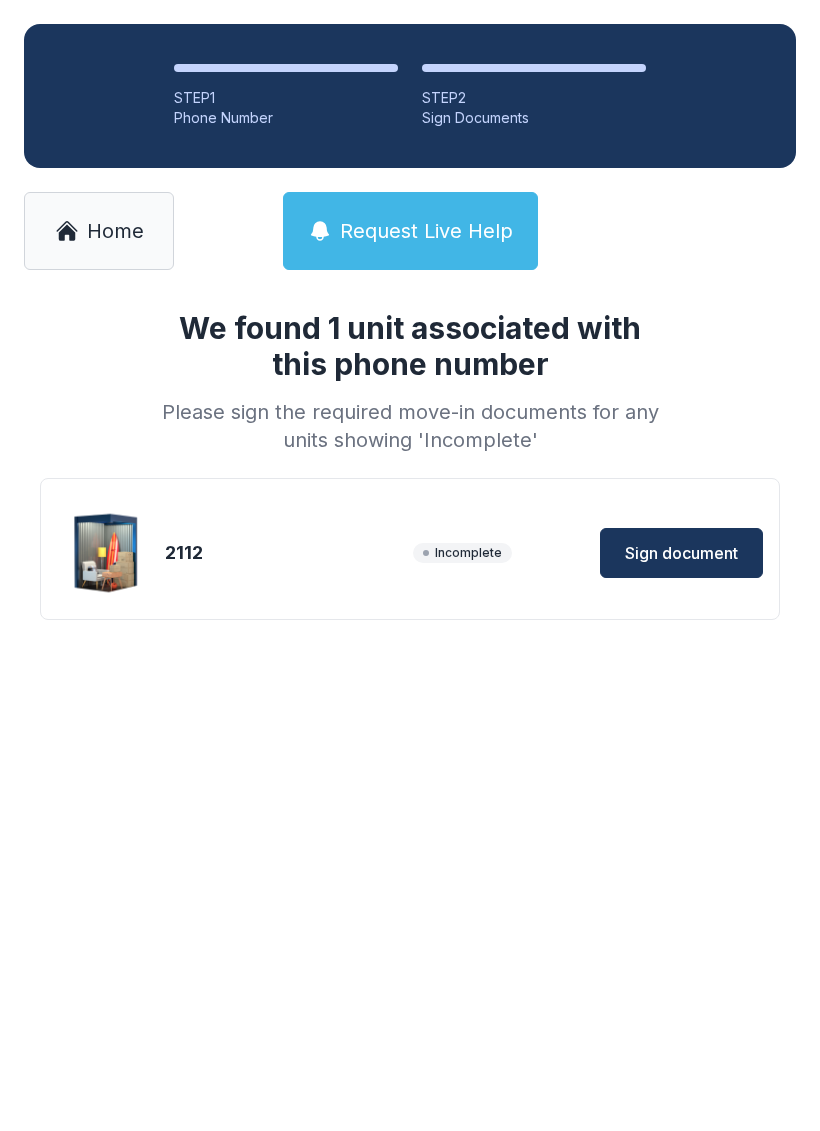 click on "Sign document" at bounding box center (681, 553) 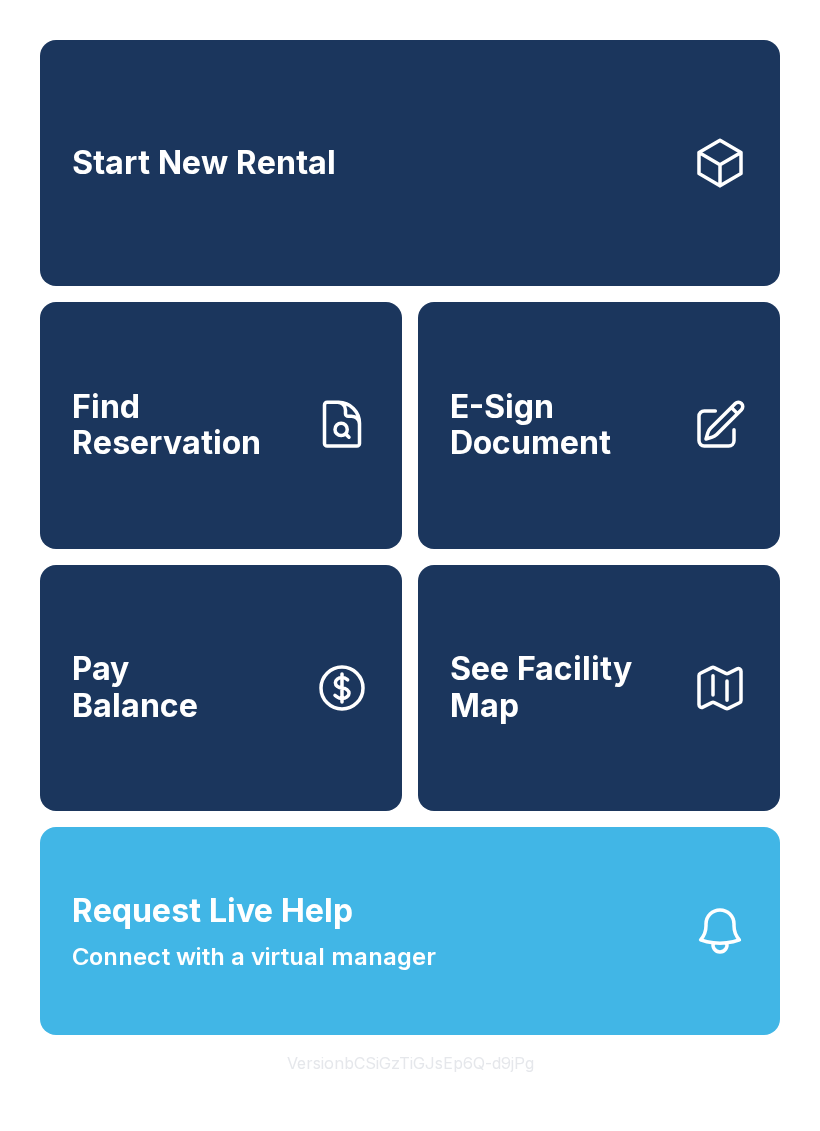 click on "E-Sign Document" at bounding box center [563, 425] 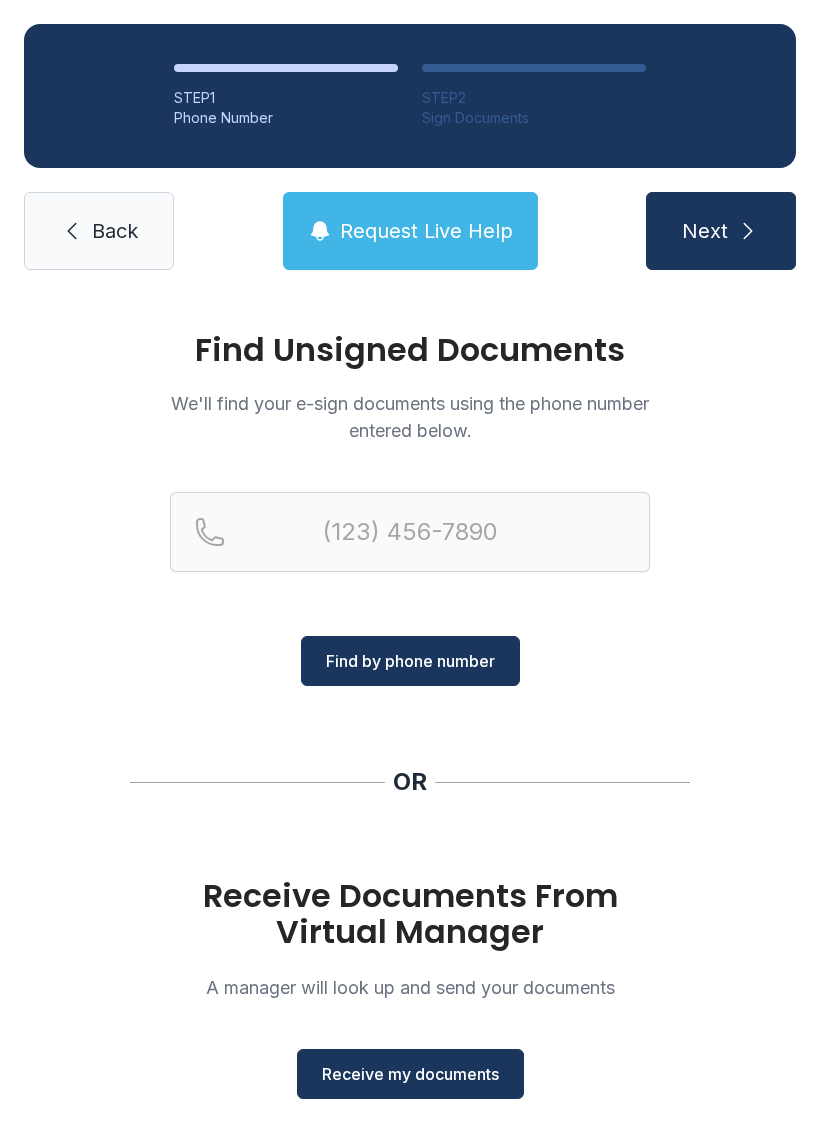 click on "Receive my documents" at bounding box center [410, 1074] 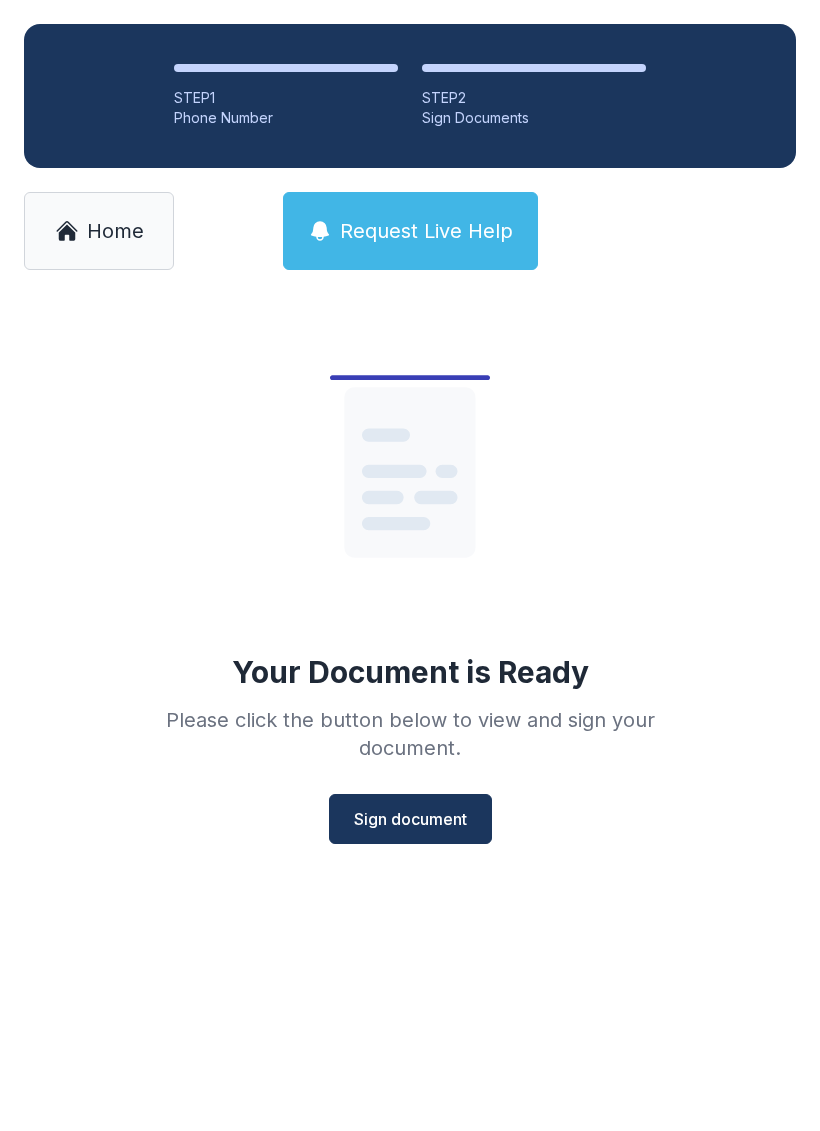click on "Sign document" at bounding box center [410, 819] 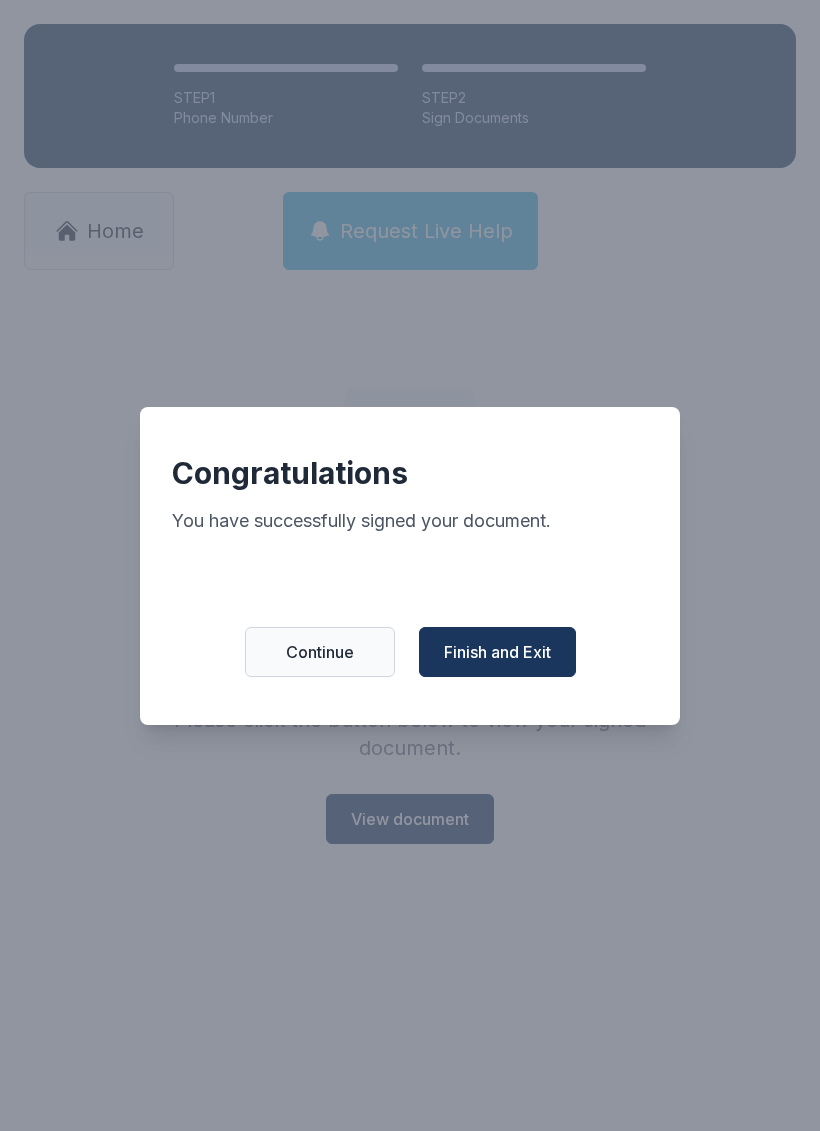 click on "Finish and Exit" at bounding box center [497, 652] 